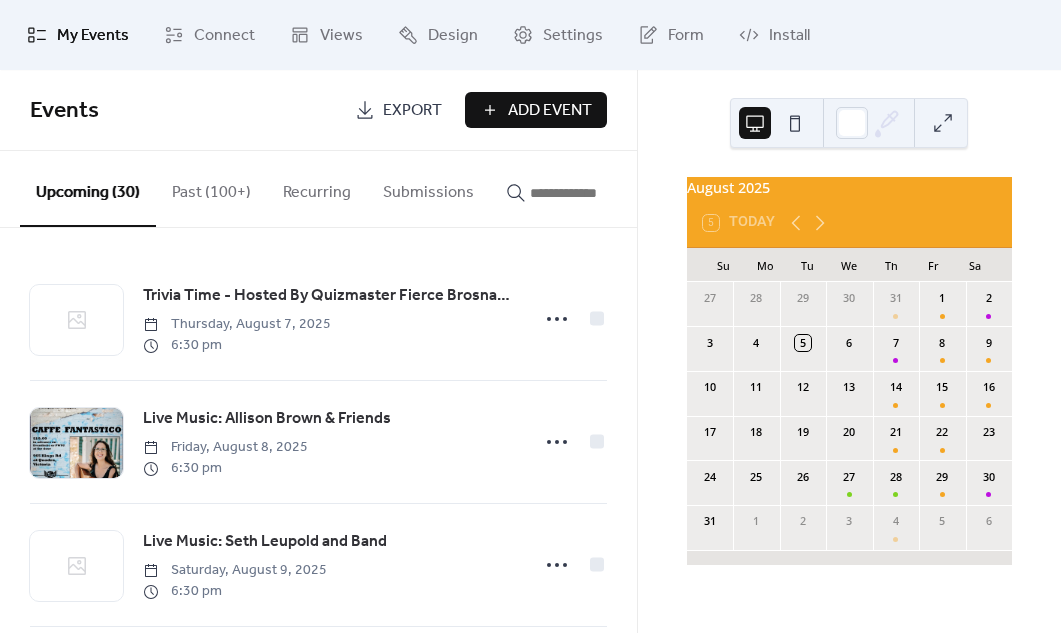 scroll, scrollTop: 0, scrollLeft: 0, axis: both 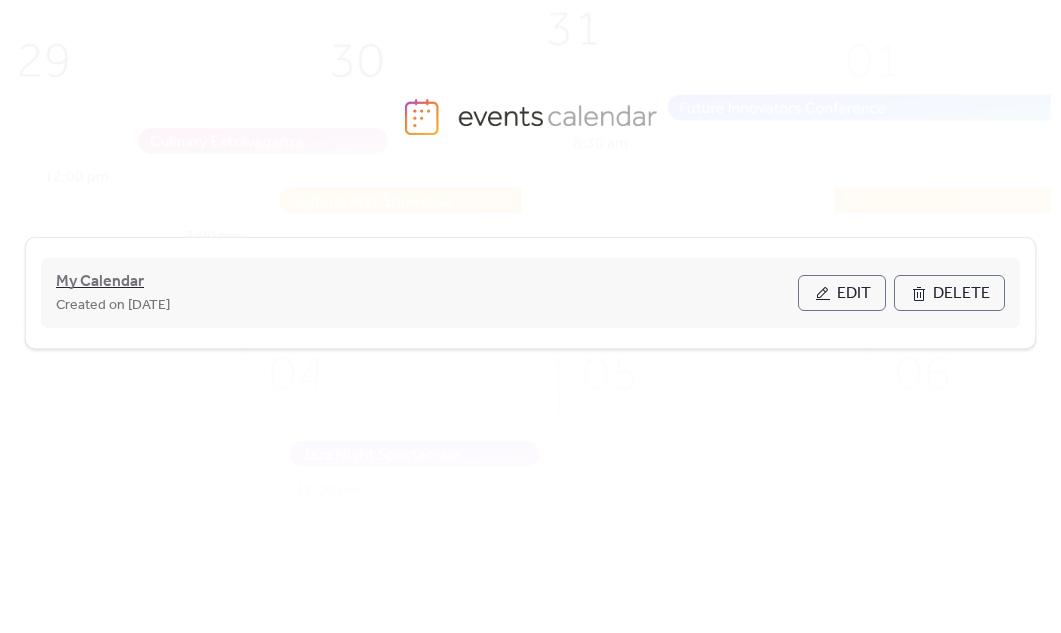 click on "My Calendar" at bounding box center [100, 282] 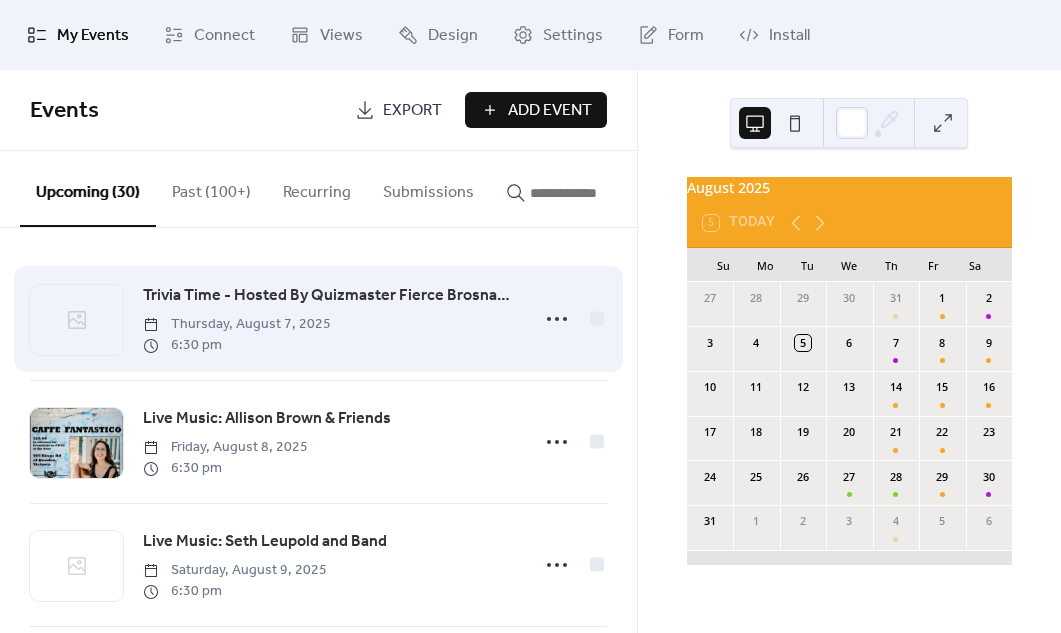 click on "Trivia Time - Hosted By Quizmaster Fierce Brosnan. Lord of the Rings theme!" at bounding box center (329, 296) 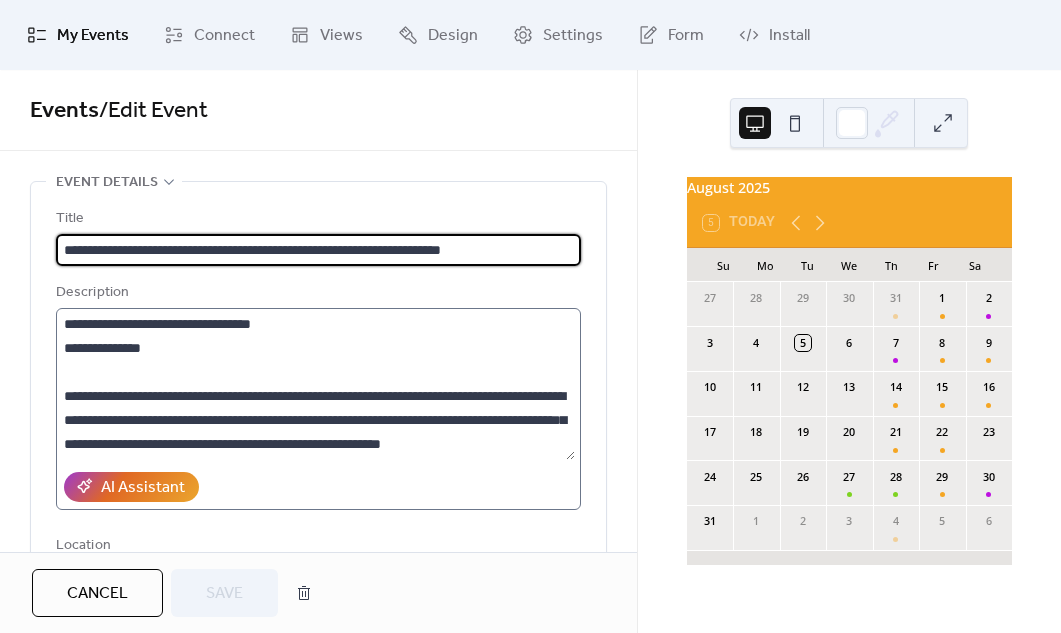 scroll, scrollTop: 96, scrollLeft: 0, axis: vertical 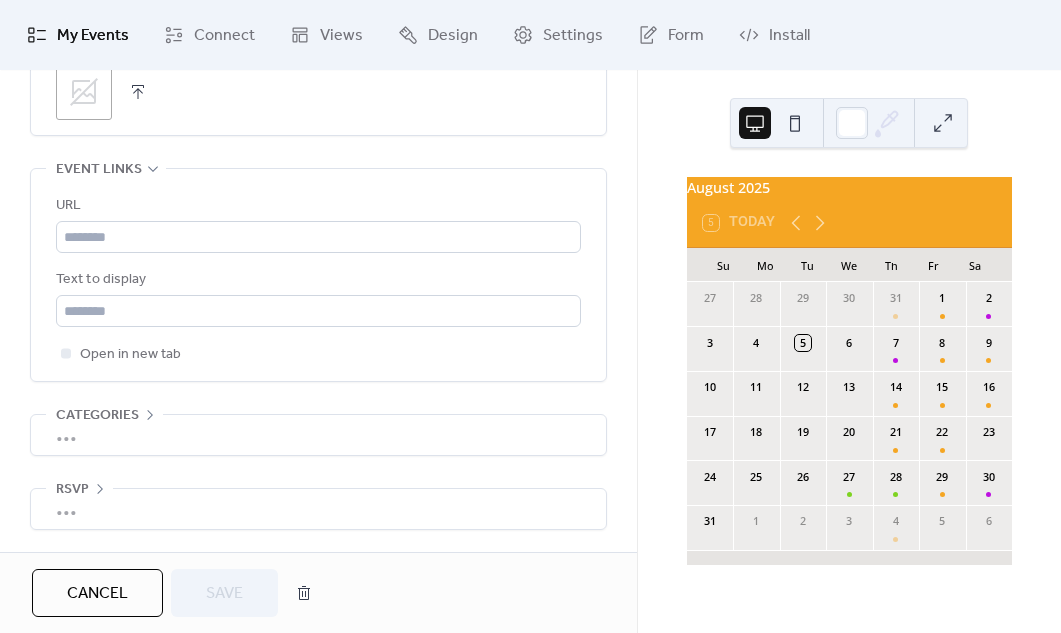 click on "Cancel" at bounding box center [97, 594] 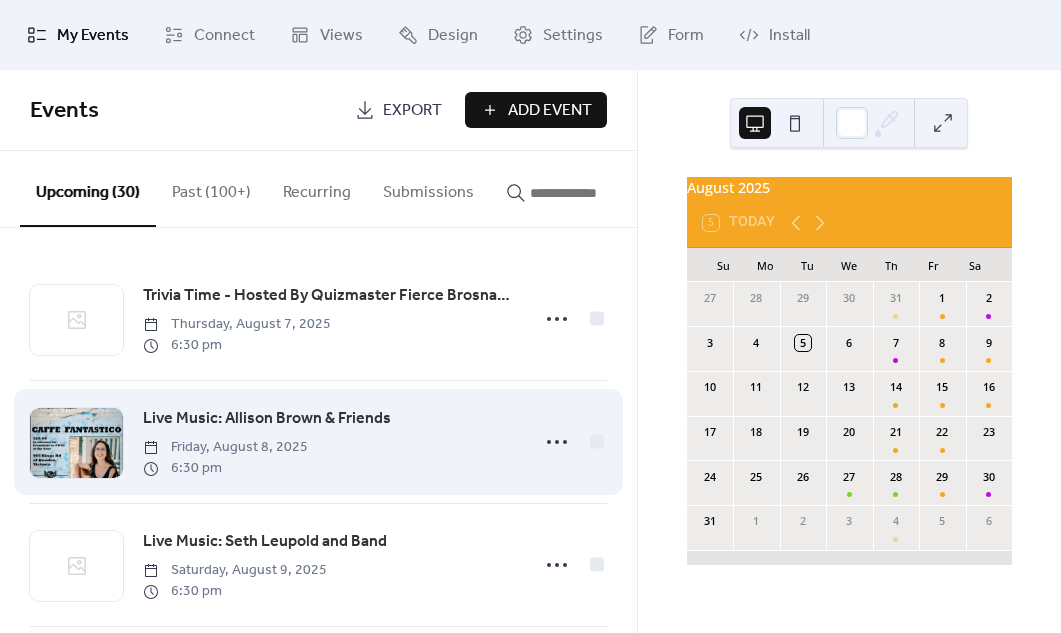 click on "Live Music: Allison Brown & Friends" at bounding box center [267, 419] 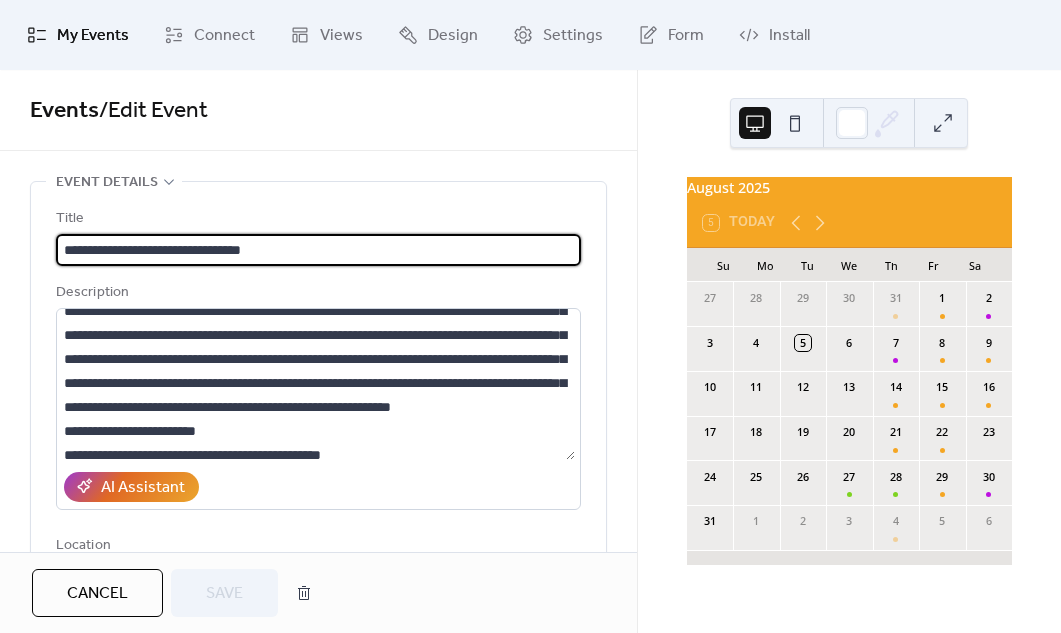 scroll, scrollTop: 264, scrollLeft: 0, axis: vertical 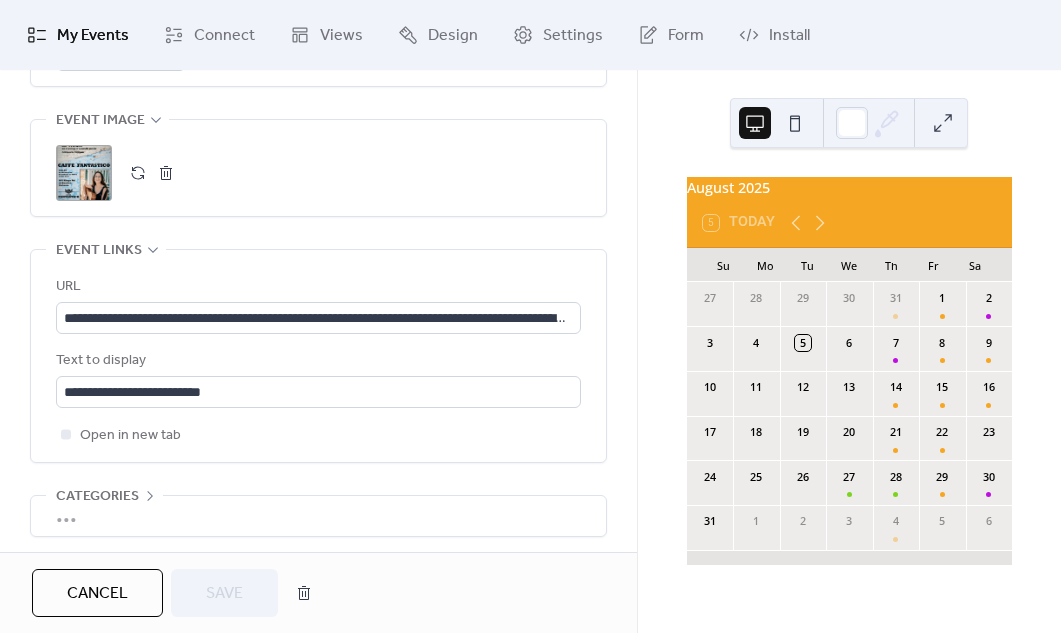 click on "Cancel" at bounding box center (97, 594) 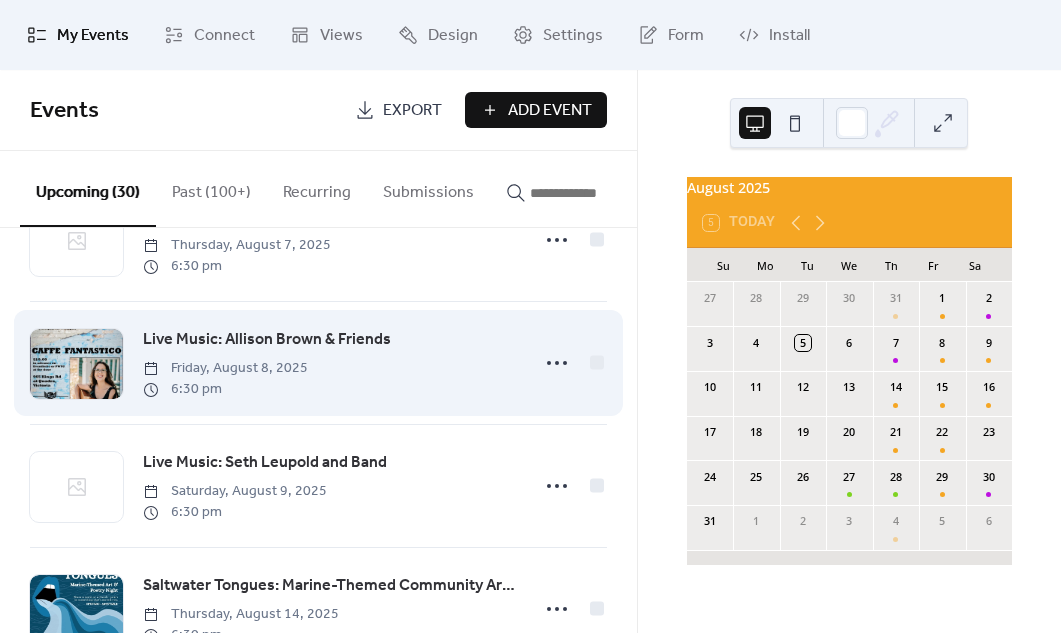 scroll, scrollTop: 97, scrollLeft: 0, axis: vertical 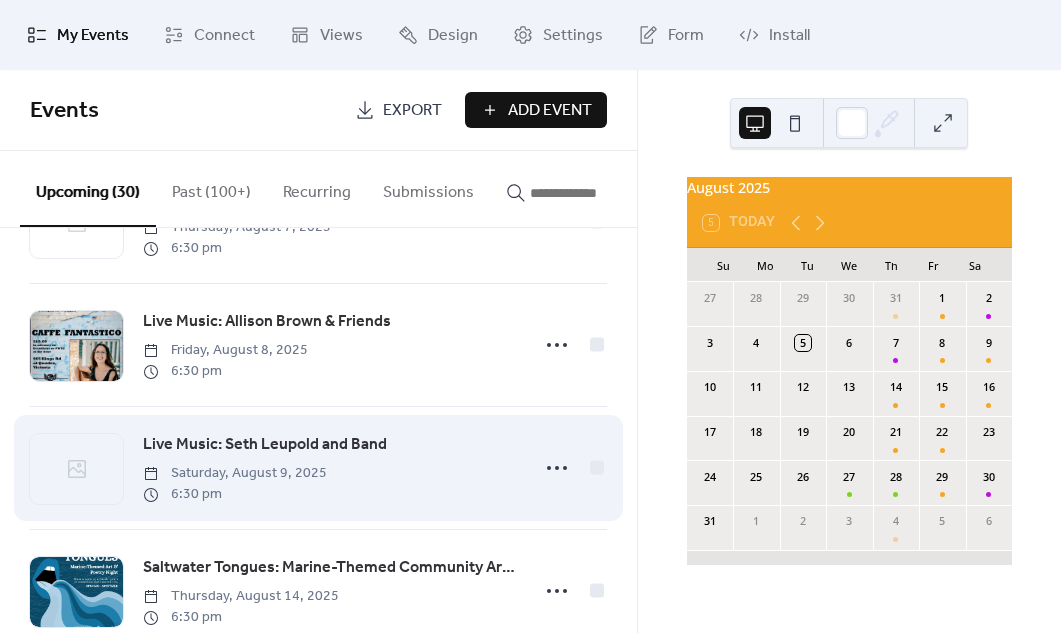click on "Live Music: Seth Leupold and Band" at bounding box center (265, 445) 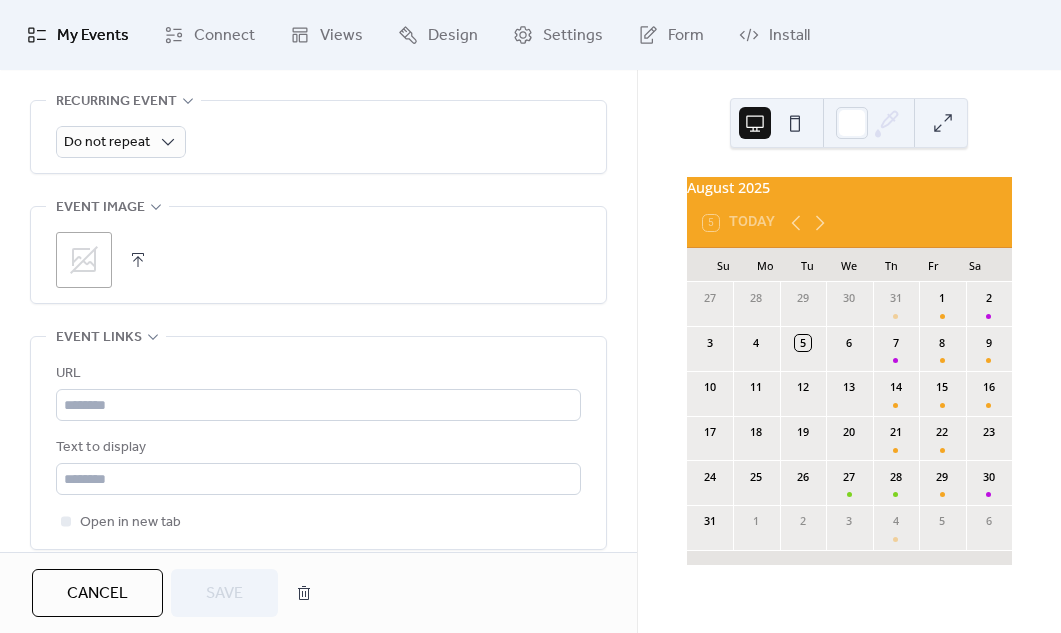 scroll, scrollTop: 1193, scrollLeft: 0, axis: vertical 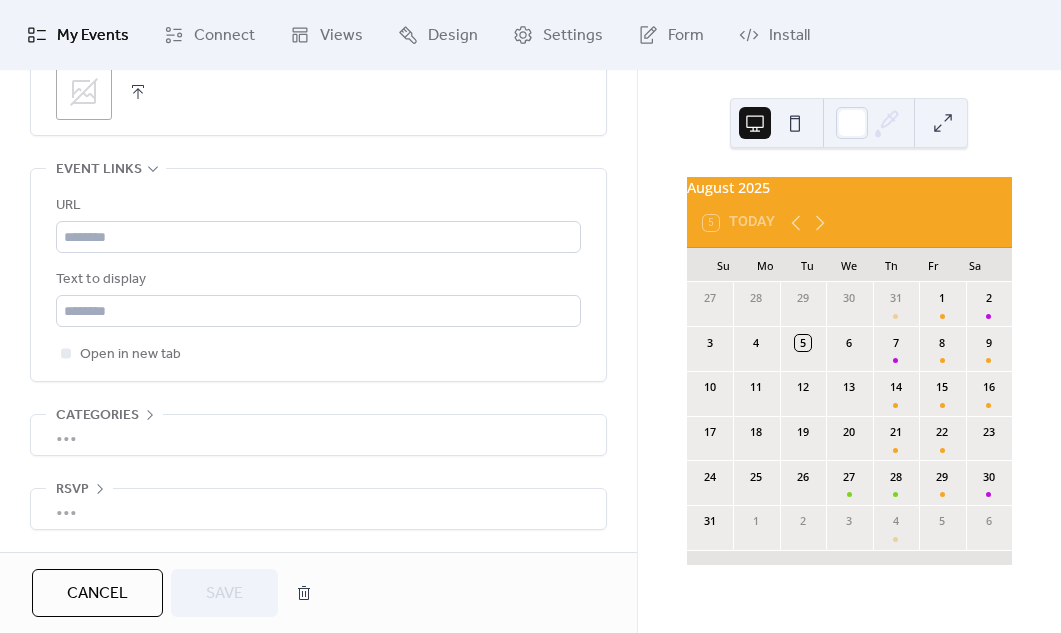 click on "Cancel" at bounding box center (97, 594) 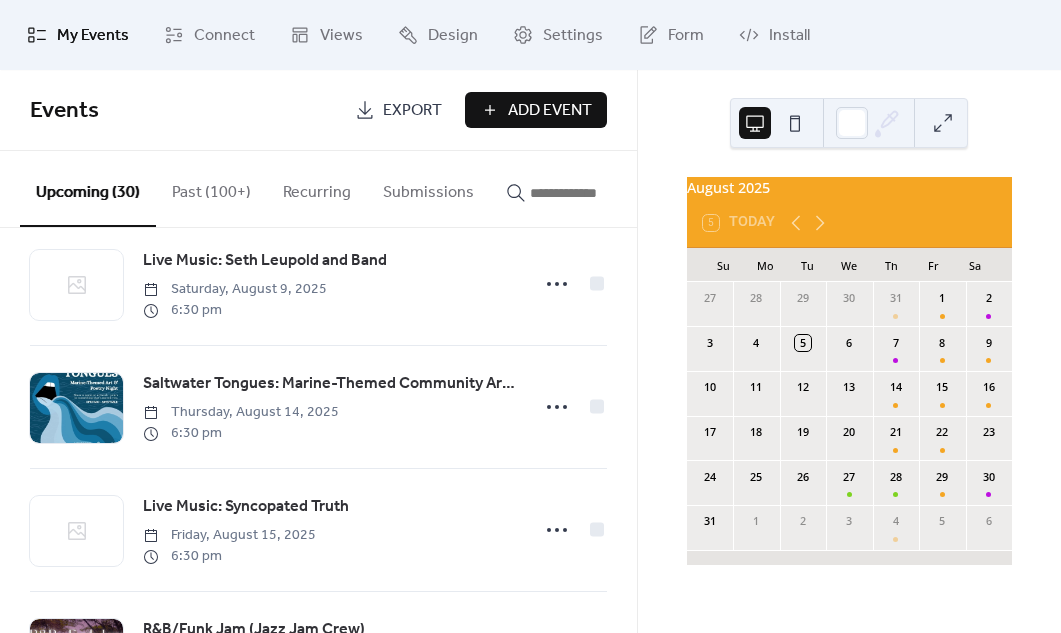 scroll, scrollTop: 309, scrollLeft: 0, axis: vertical 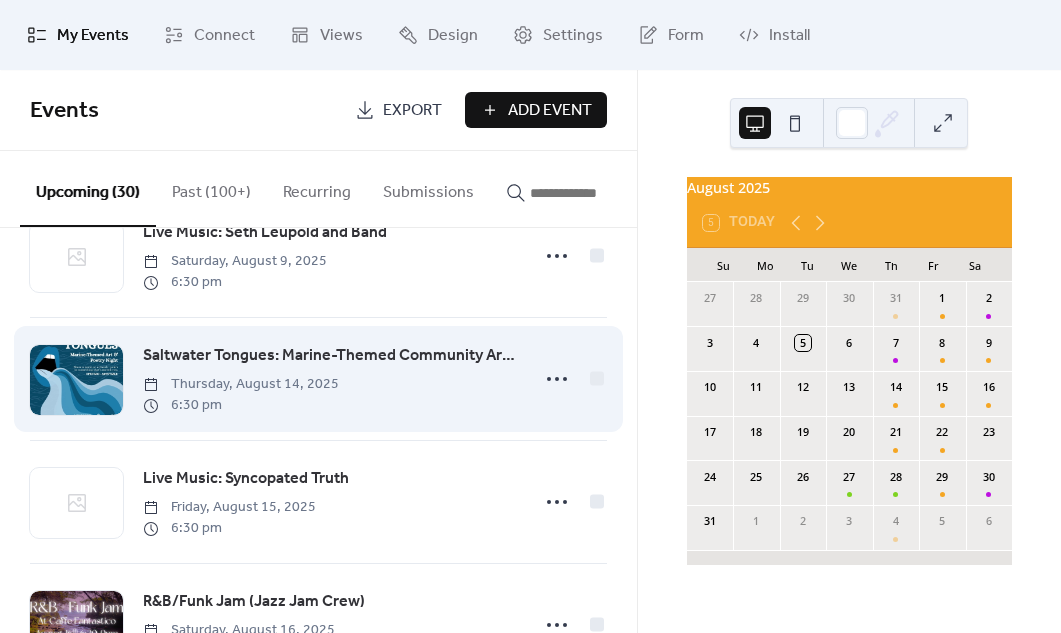 click on "Saltwater Tongues: Marine-Themed Community Art & Poetry Night" at bounding box center (329, 356) 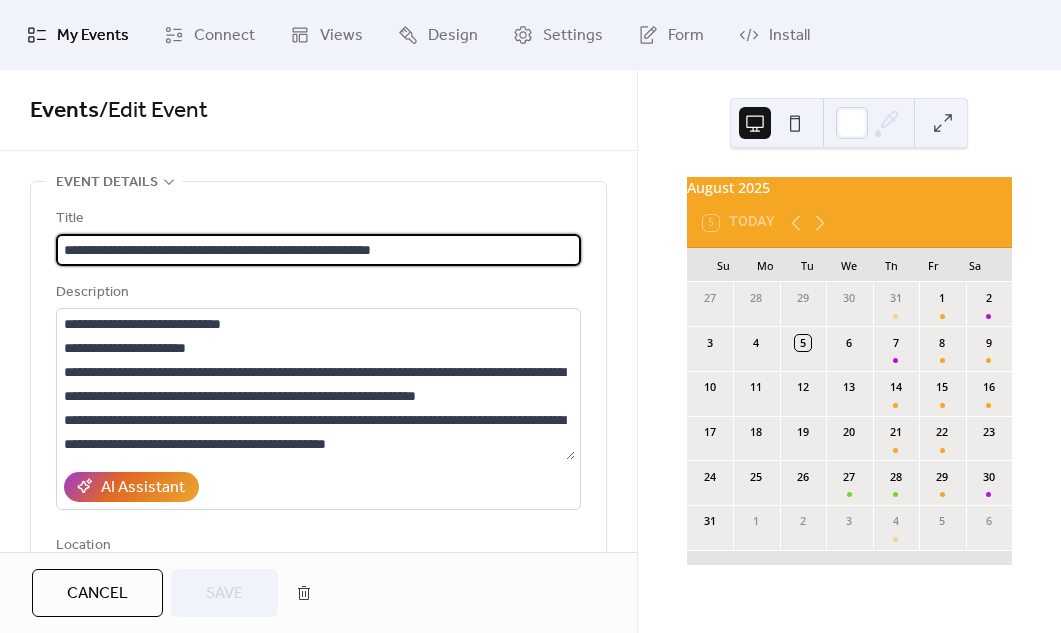 scroll, scrollTop: 48, scrollLeft: 0, axis: vertical 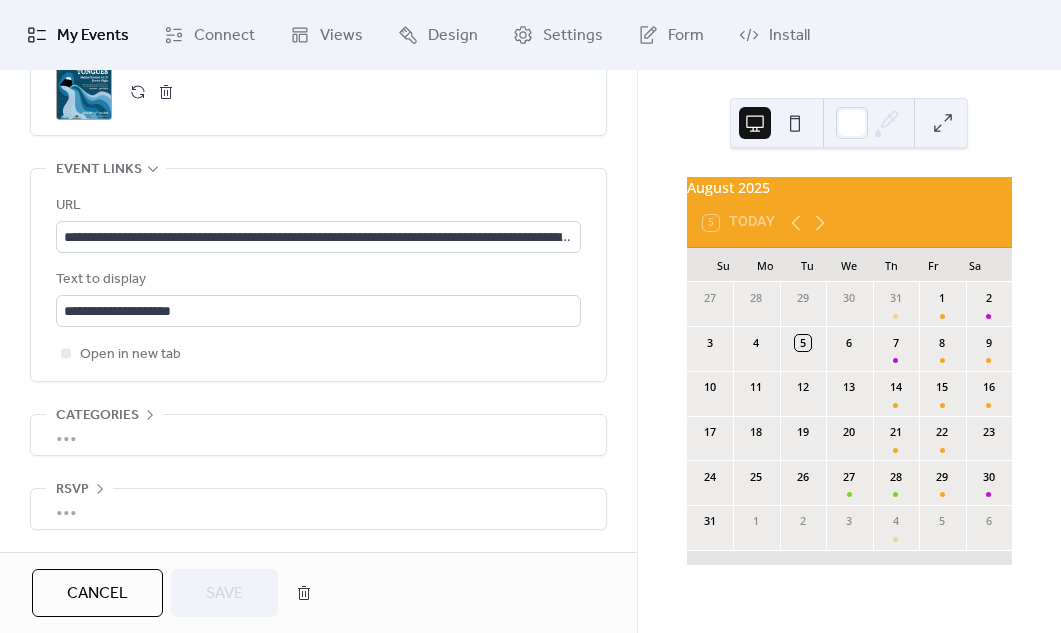 click on "Cancel" at bounding box center (97, 594) 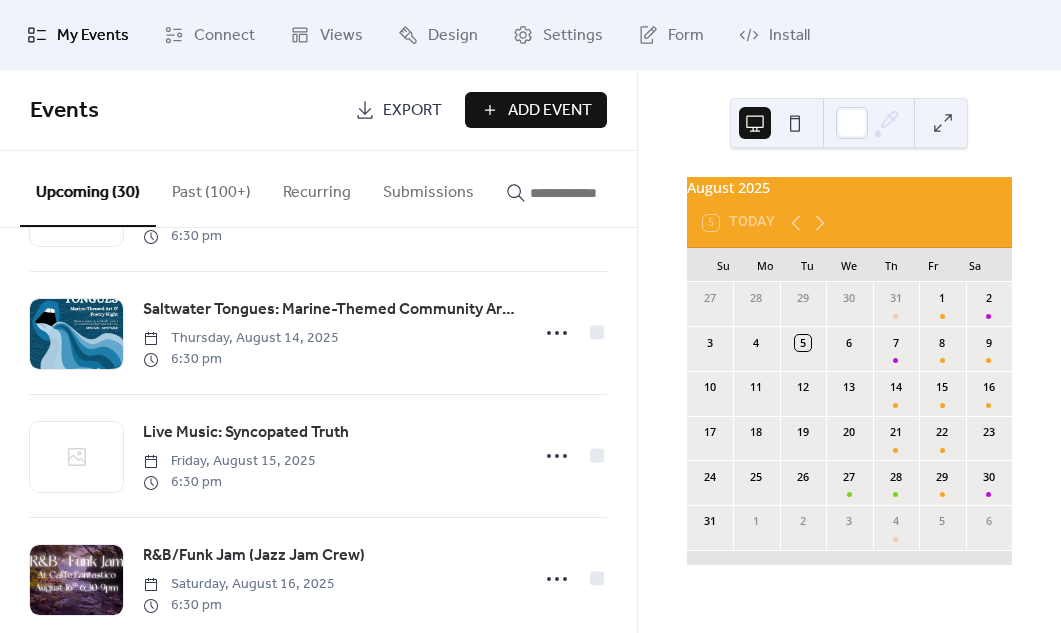 scroll, scrollTop: 370, scrollLeft: 0, axis: vertical 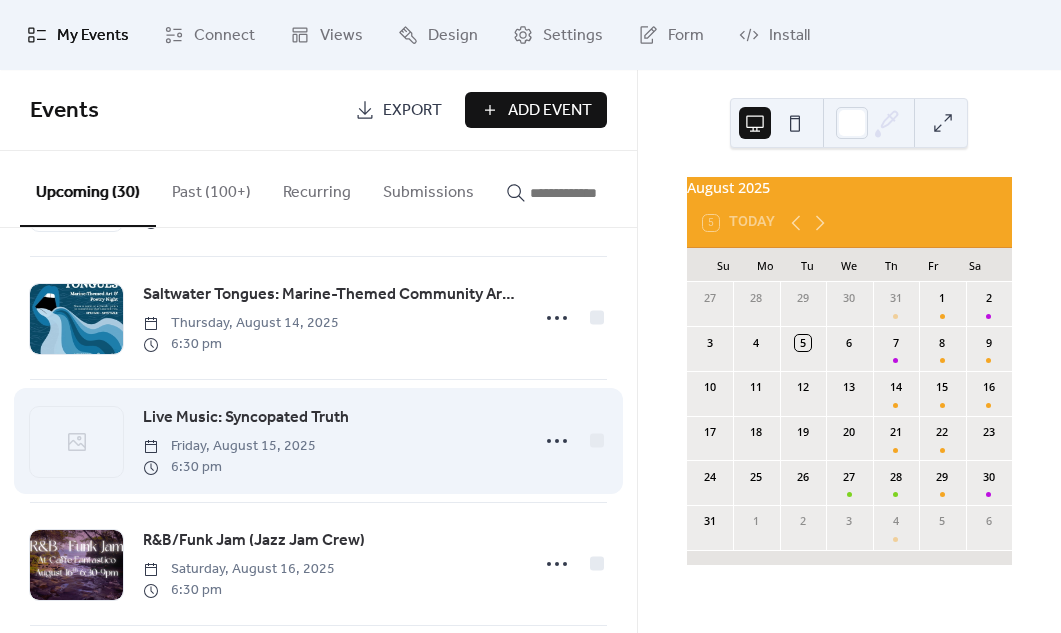 click on "Live Music: Syncopated Truth" at bounding box center [246, 418] 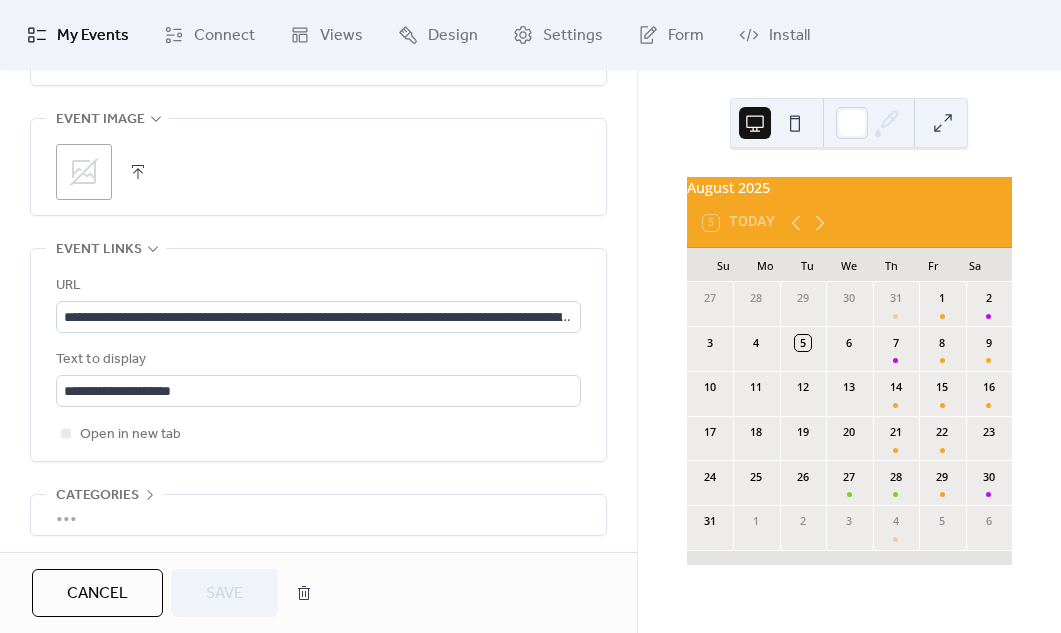 scroll, scrollTop: 1010, scrollLeft: 0, axis: vertical 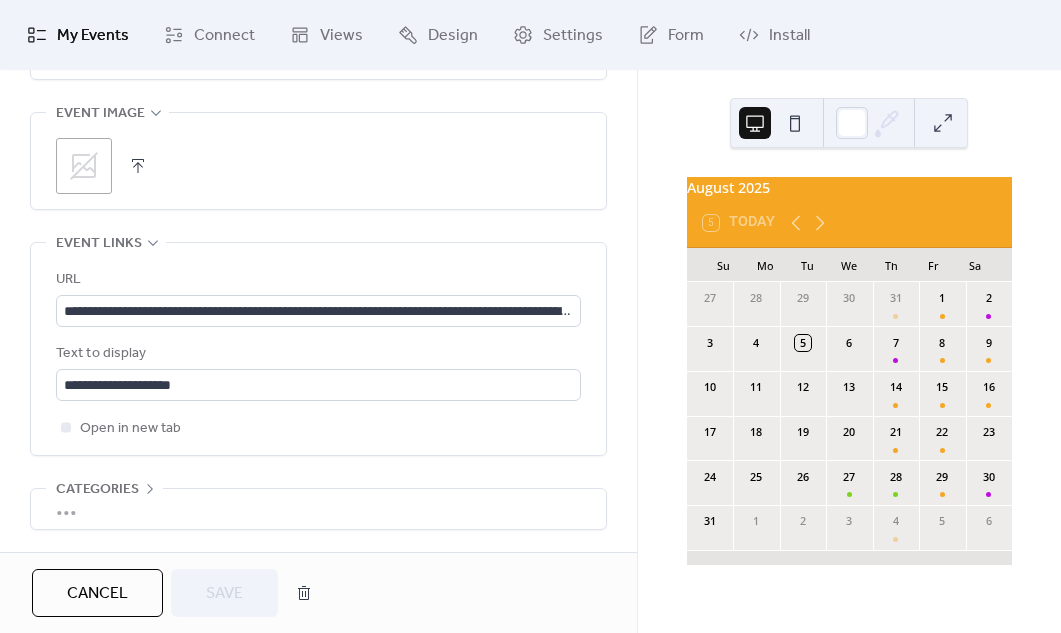 click on "Cancel" at bounding box center [97, 593] 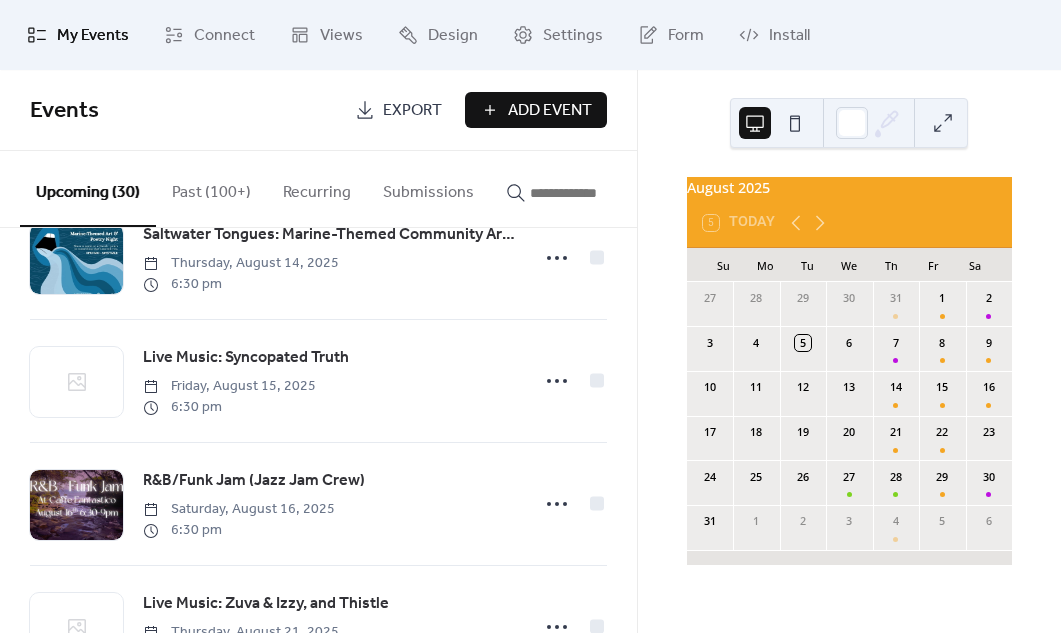 scroll, scrollTop: 499, scrollLeft: 0, axis: vertical 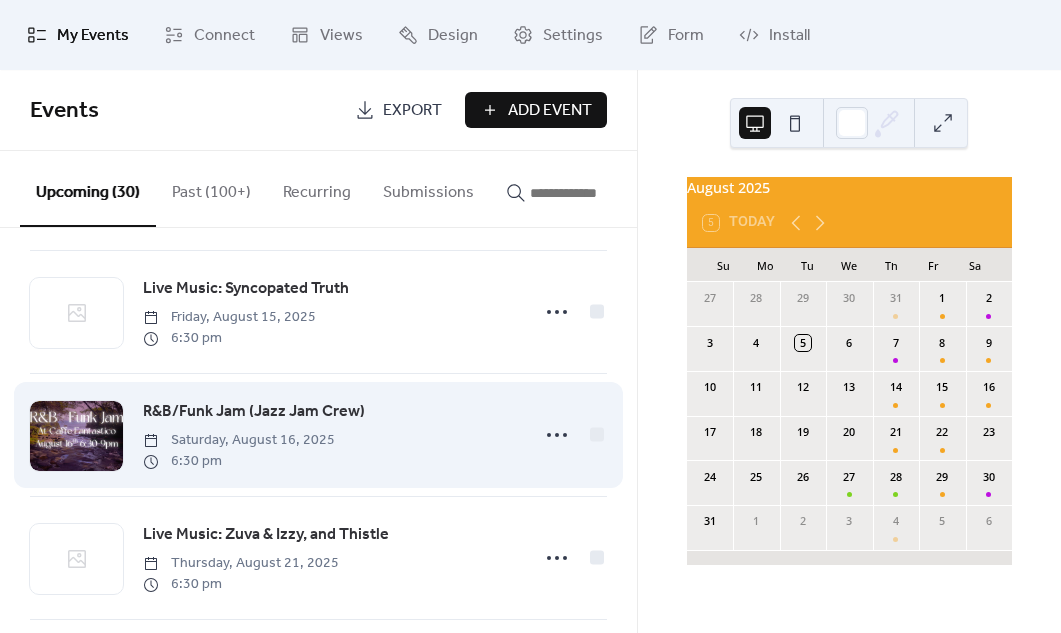 click on "R&B/Funk Jam (Jazz Jam Crew)" at bounding box center (254, 412) 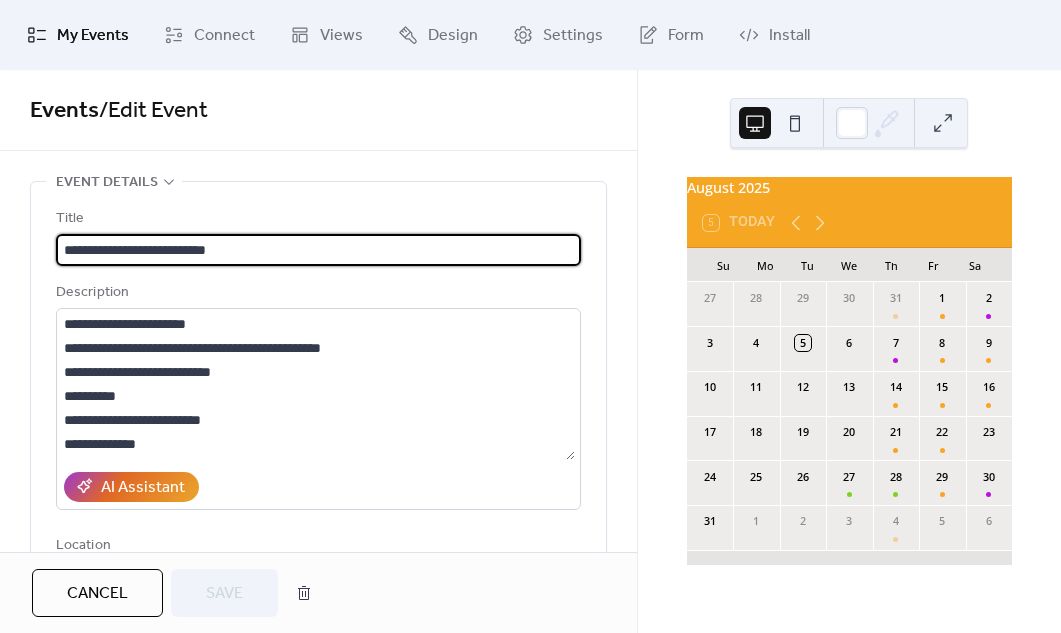 scroll, scrollTop: 168, scrollLeft: 0, axis: vertical 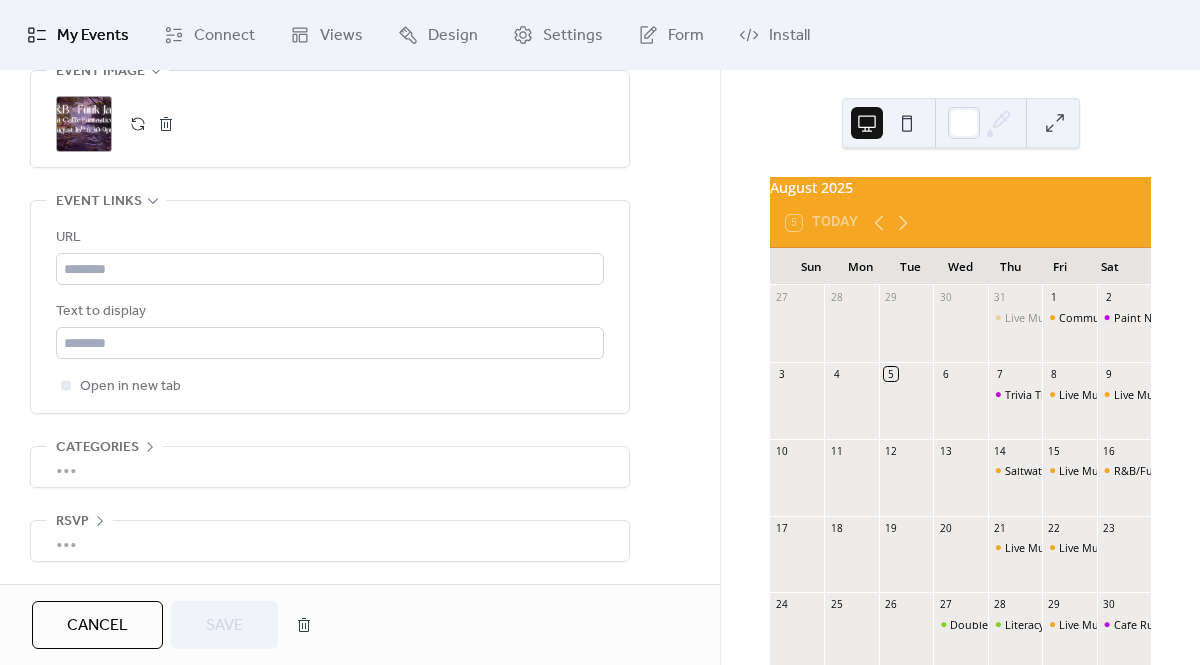 click on "Cancel" at bounding box center (97, 625) 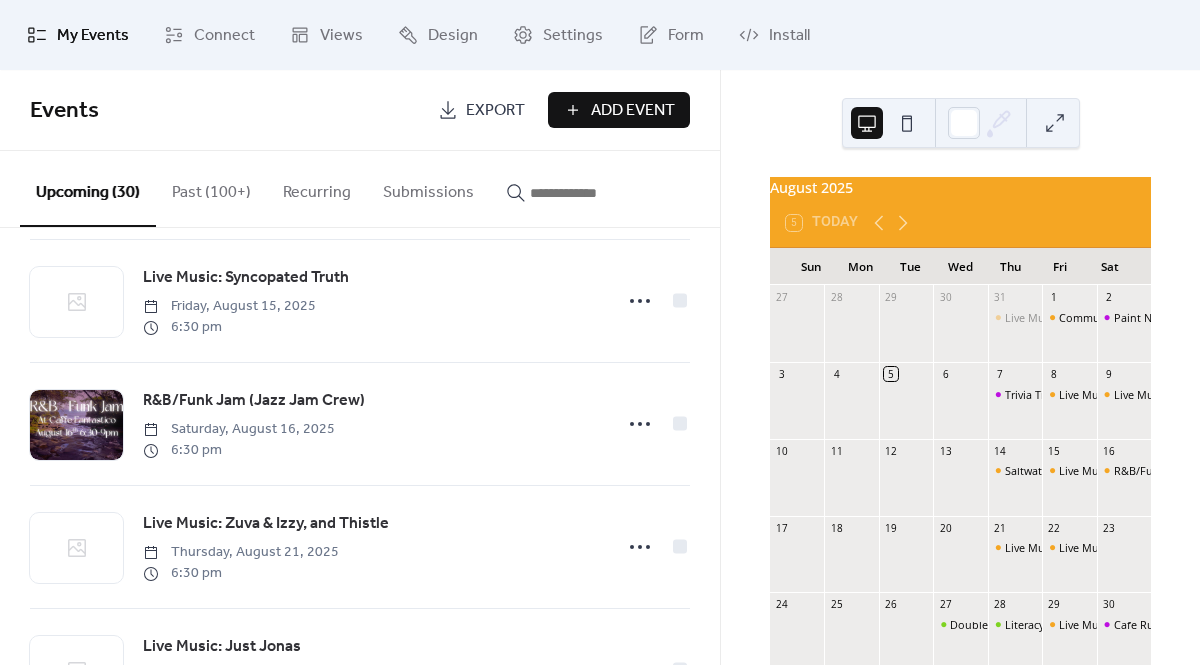 scroll, scrollTop: 525, scrollLeft: 0, axis: vertical 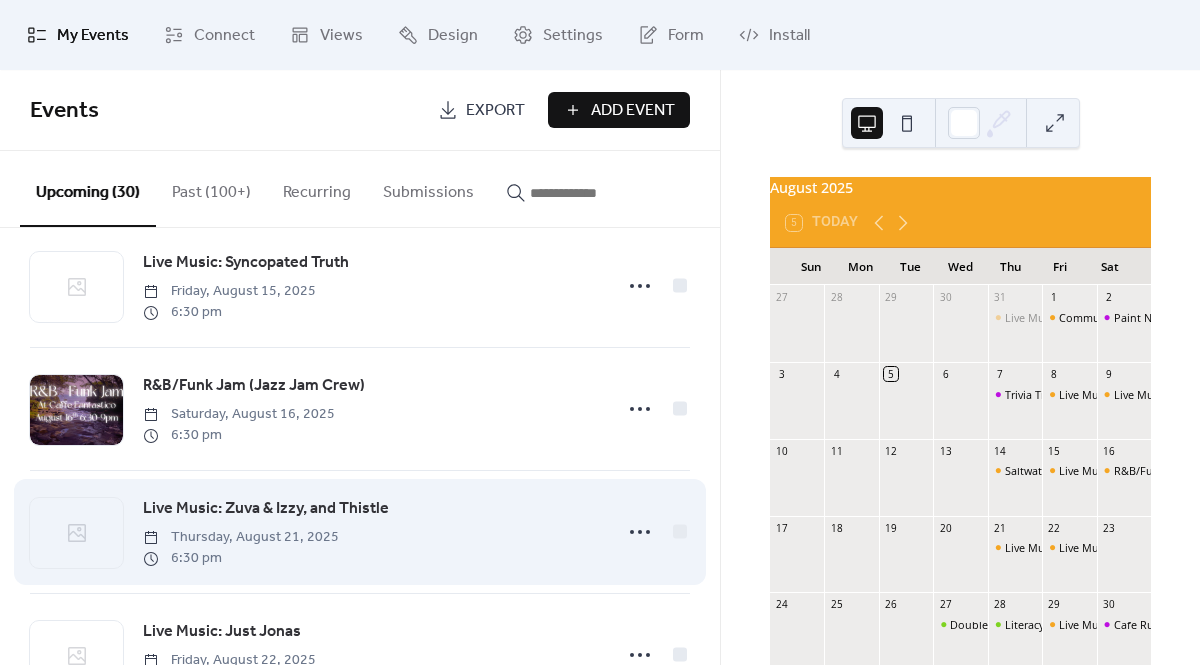 click on "Live Music:  Zuva & Izzy, and Thistle" at bounding box center [266, 509] 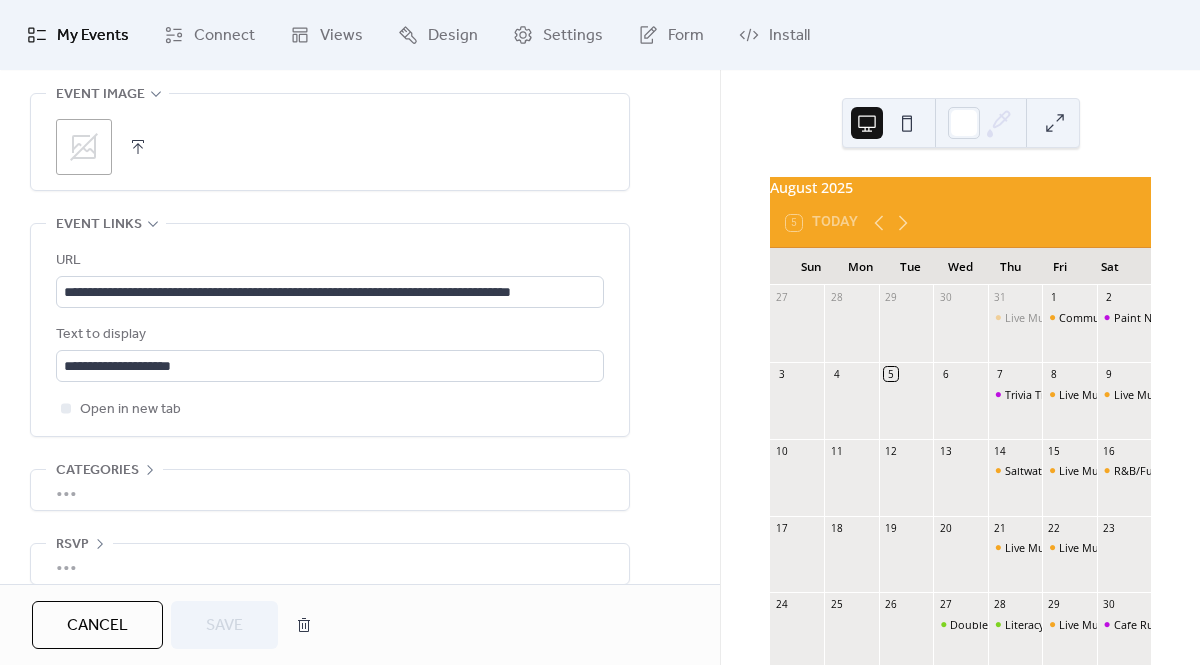 scroll, scrollTop: 1041, scrollLeft: 0, axis: vertical 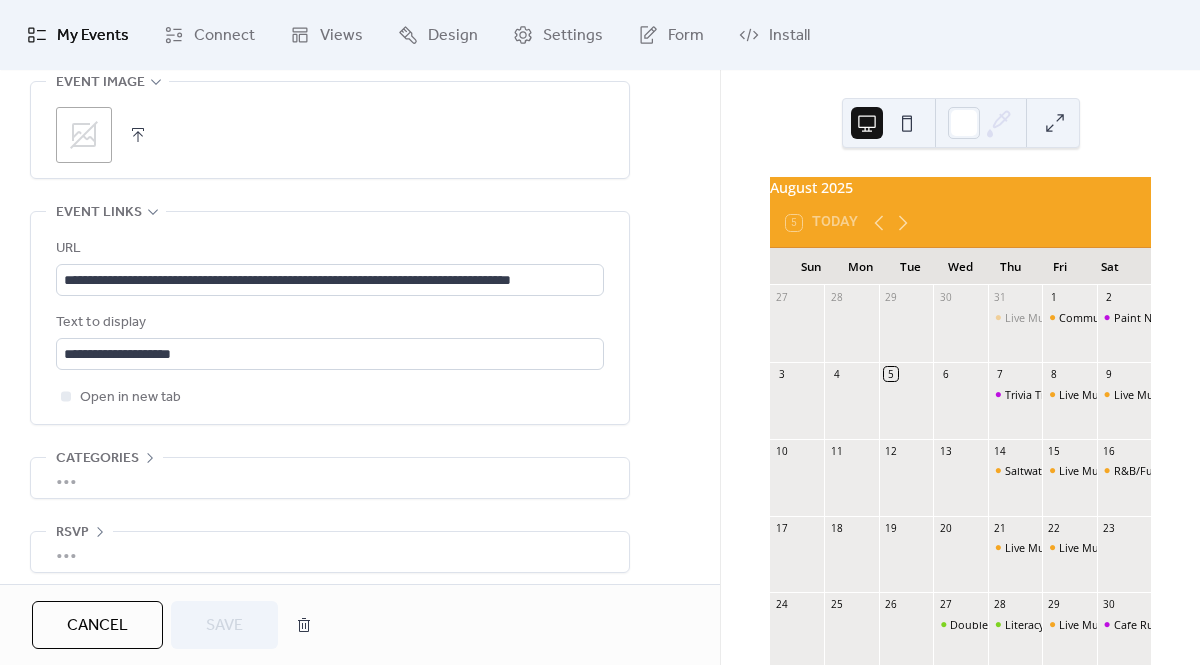 click on "Cancel" at bounding box center [97, 626] 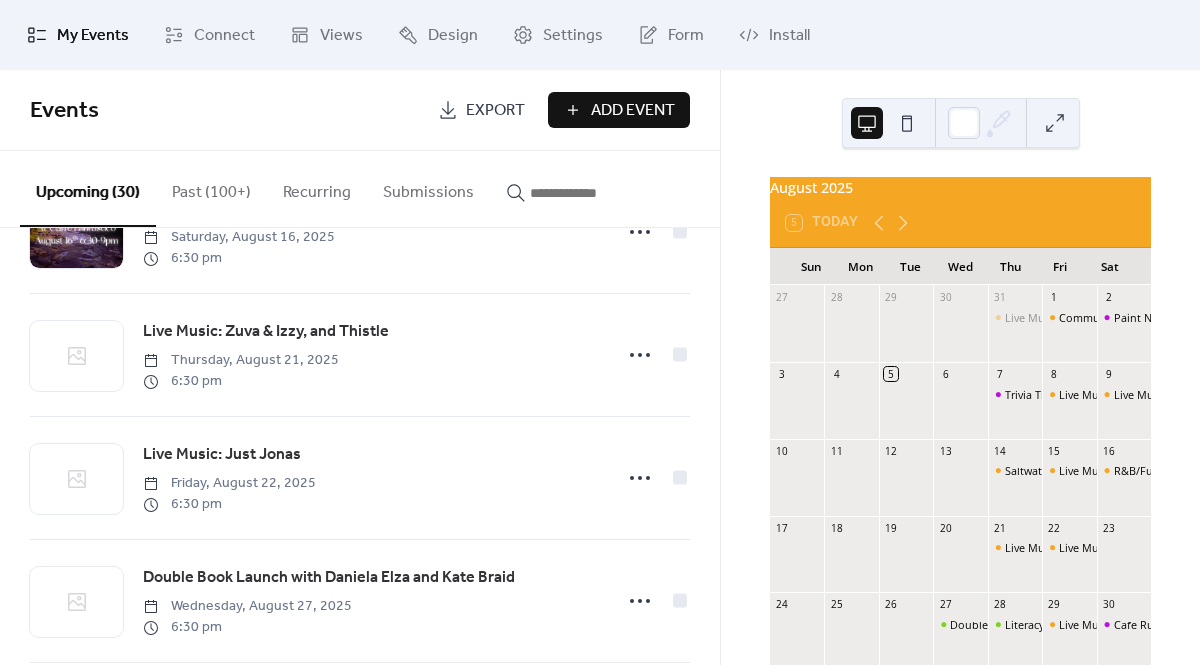 scroll, scrollTop: 703, scrollLeft: 0, axis: vertical 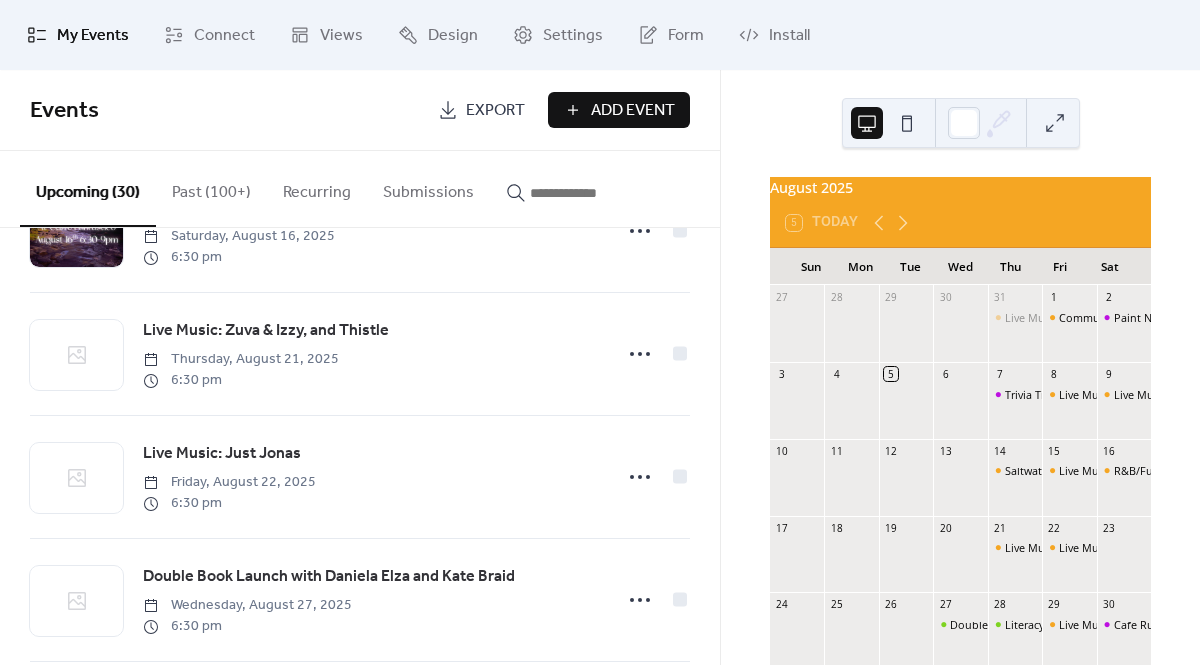 click on "Live Music: Just Jonas" at bounding box center (222, 454) 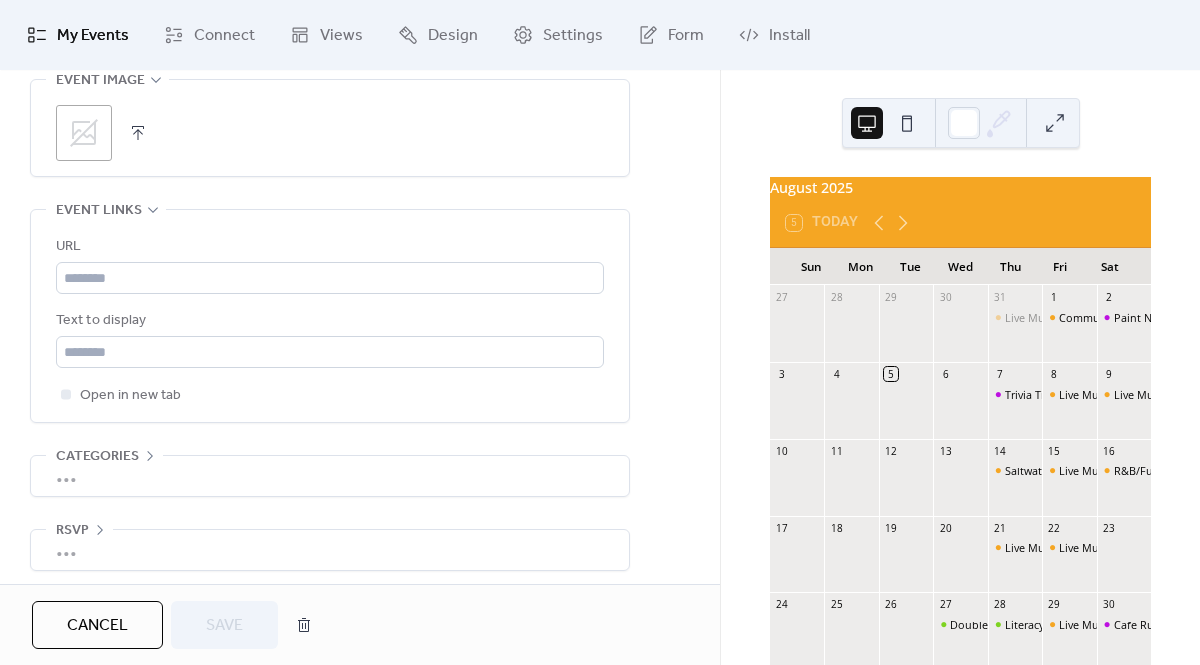 scroll, scrollTop: 1054, scrollLeft: 0, axis: vertical 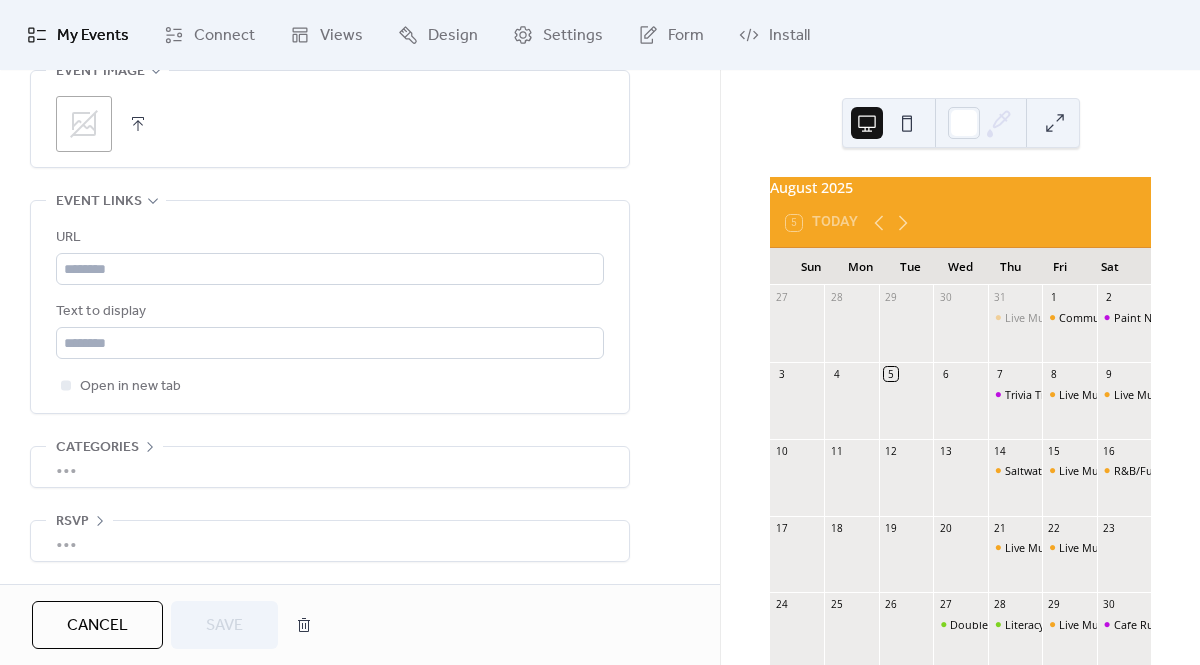 click on "Cancel" at bounding box center (97, 625) 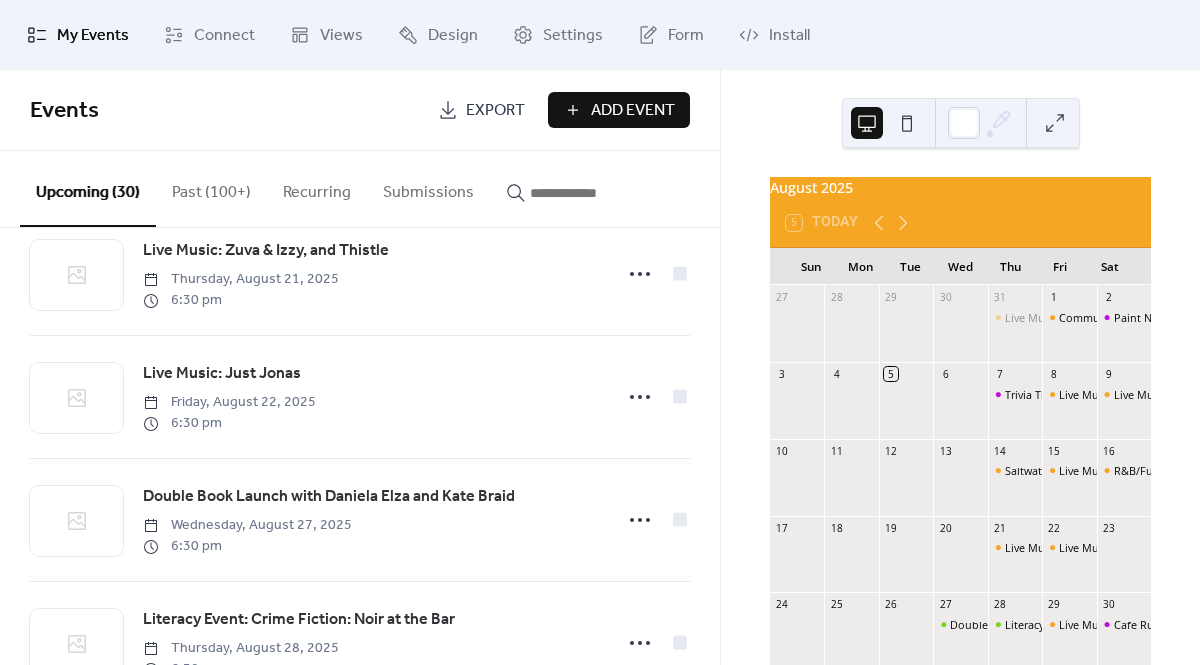 scroll, scrollTop: 811, scrollLeft: 0, axis: vertical 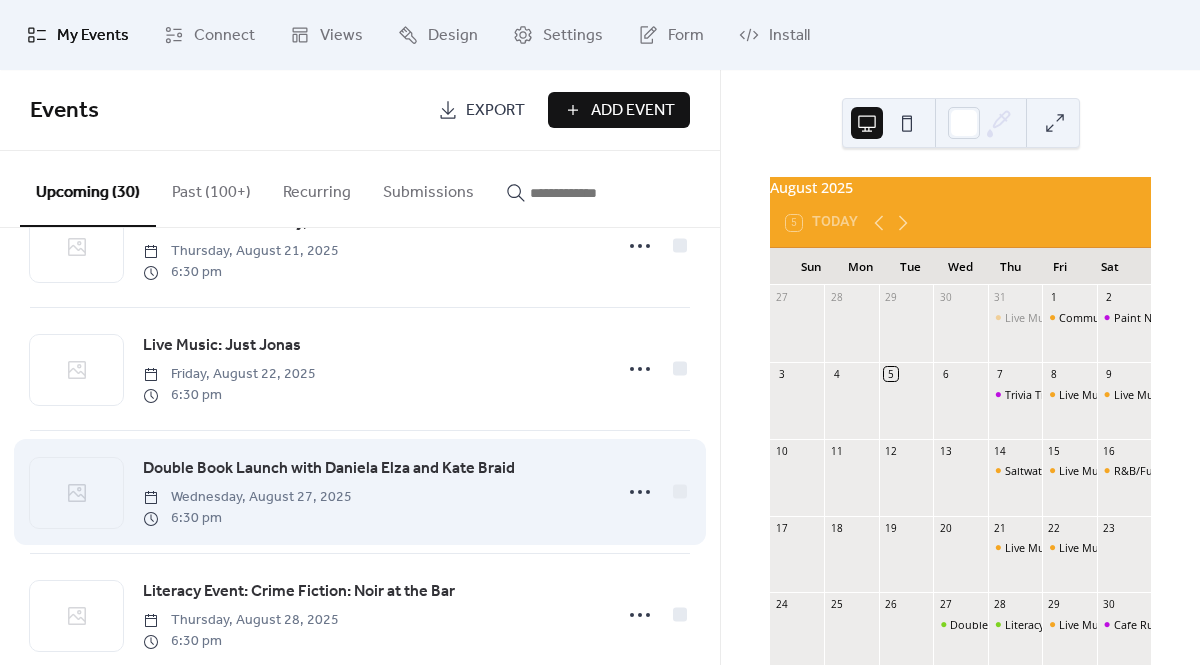 click on "Double Book Launch with Daniela Elza and Kate Braid" at bounding box center (329, 469) 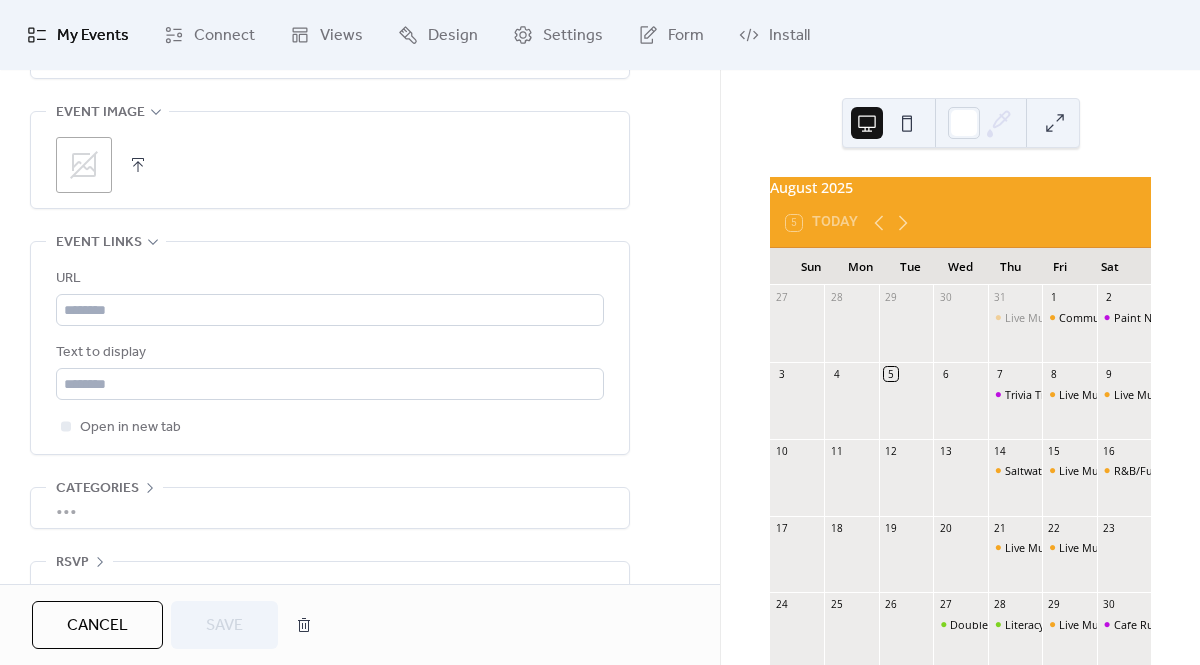 scroll, scrollTop: 1054, scrollLeft: 0, axis: vertical 